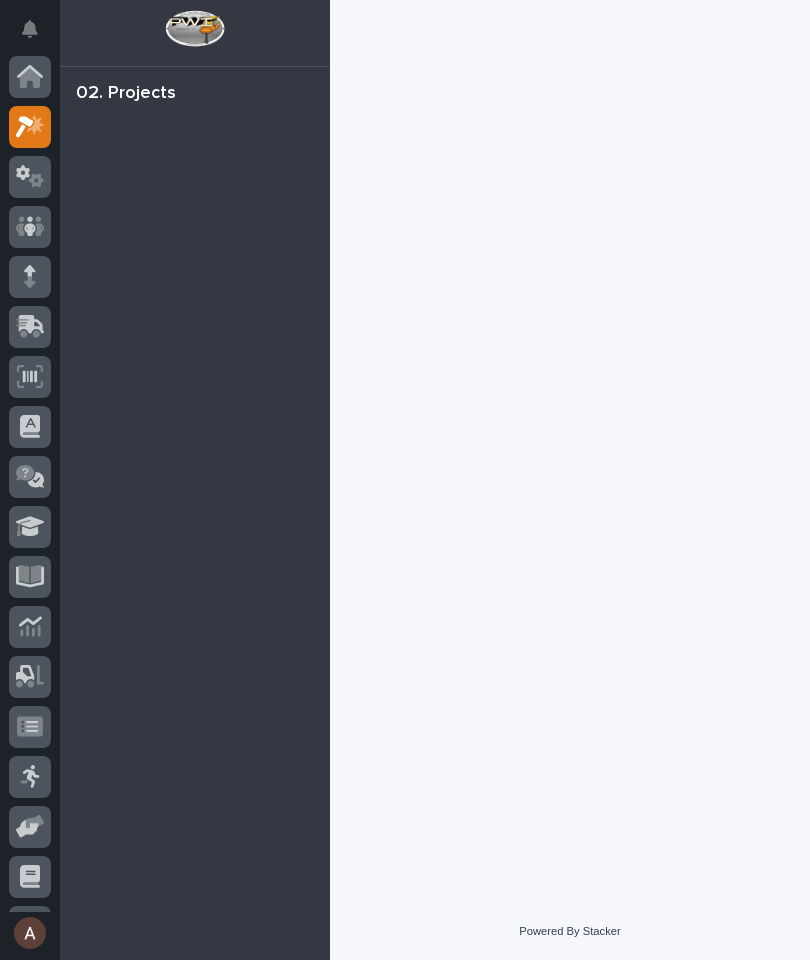 scroll, scrollTop: 0, scrollLeft: 0, axis: both 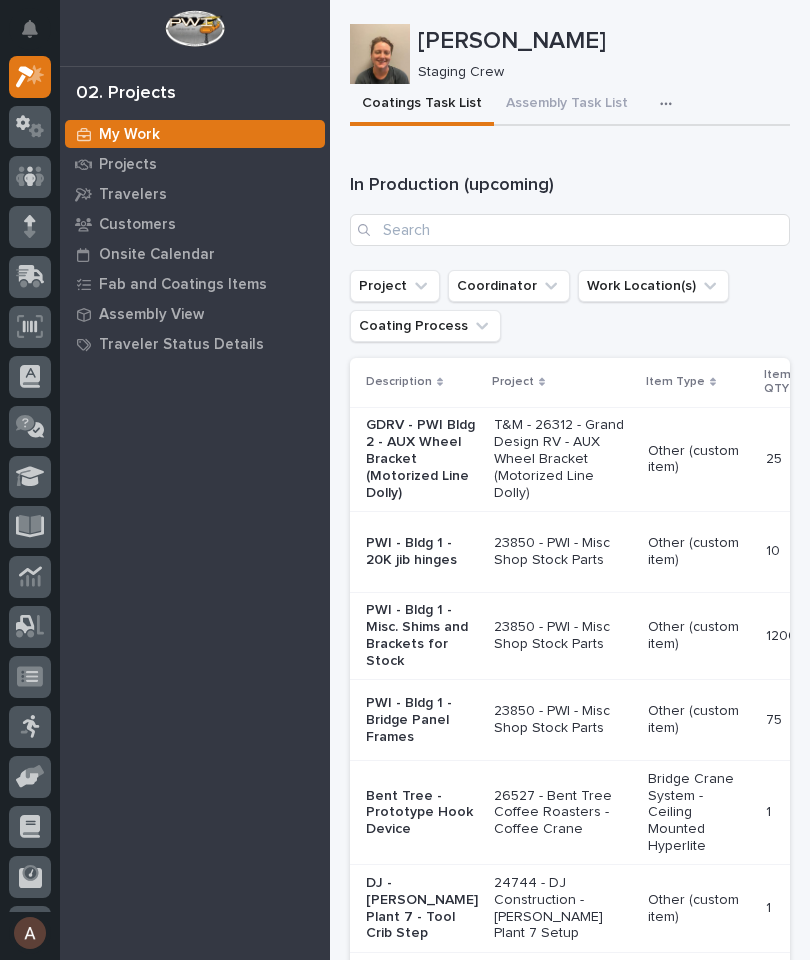 click at bounding box center [670, 104] 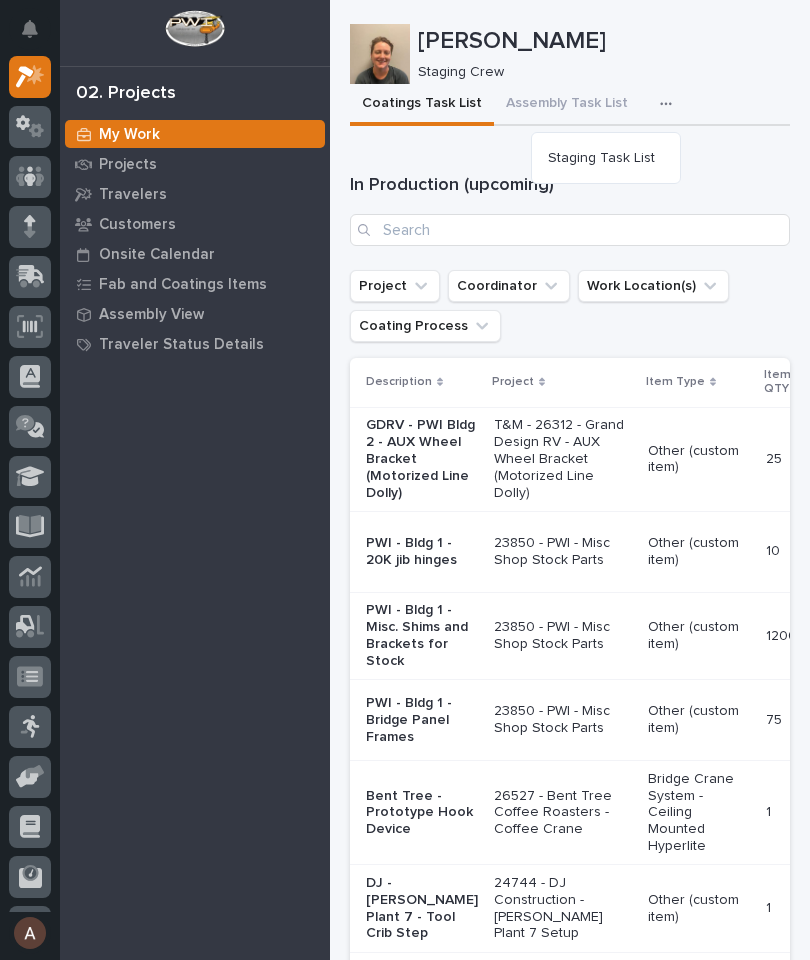 click on "Staging Task List" at bounding box center [606, 158] 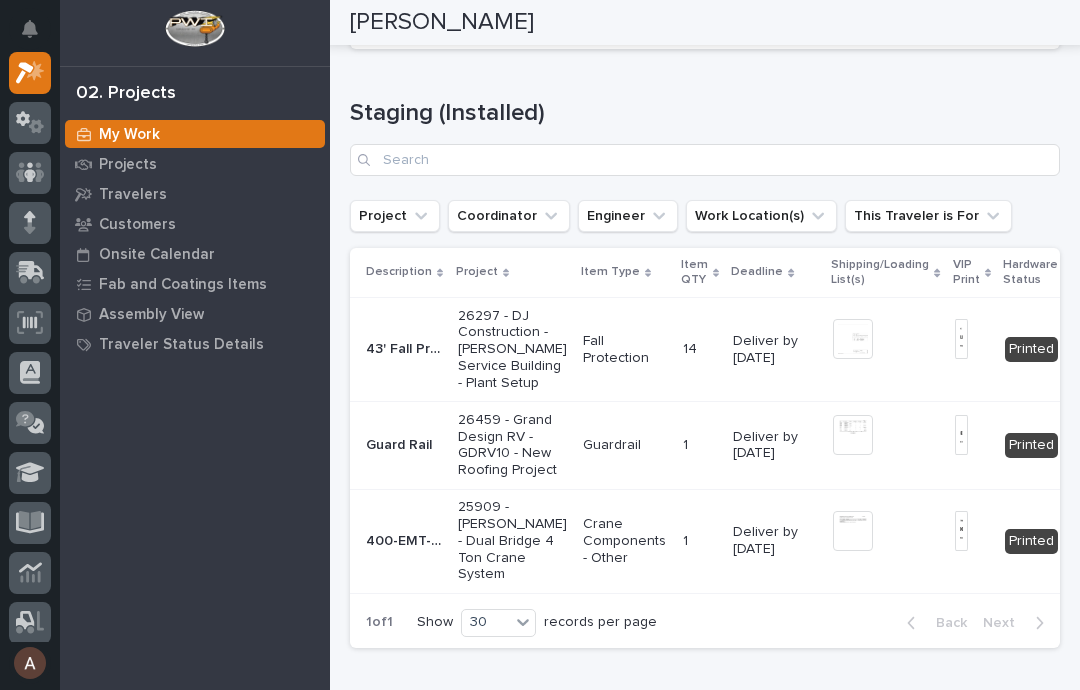 scroll, scrollTop: 1063, scrollLeft: 0, axis: vertical 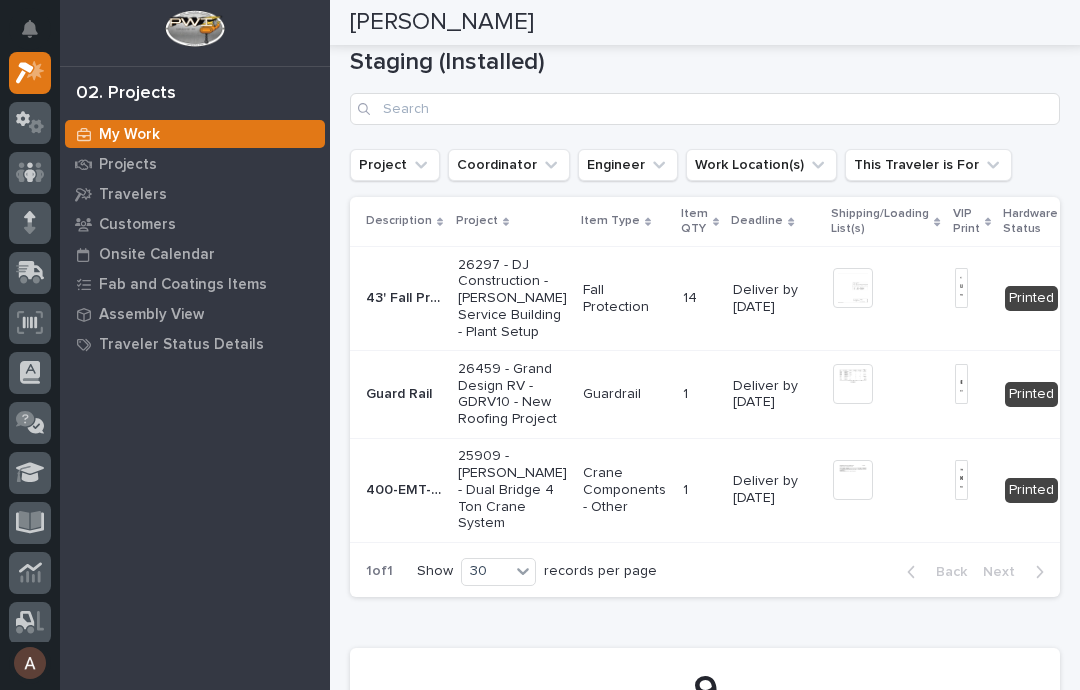 click at bounding box center [853, 288] 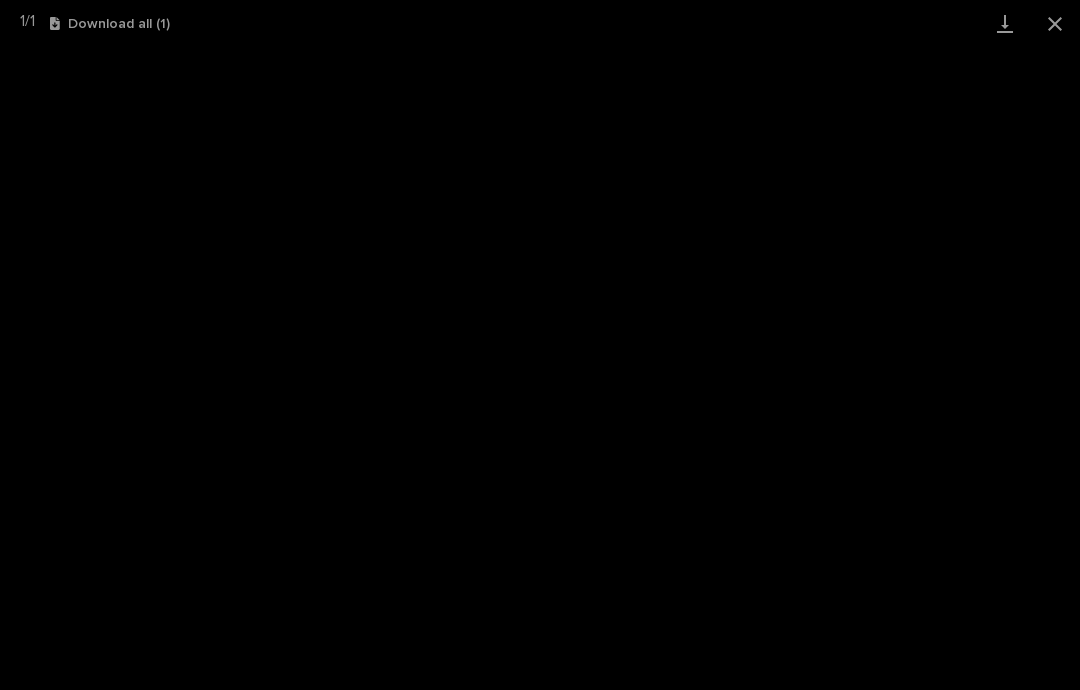 click at bounding box center [1005, 23] 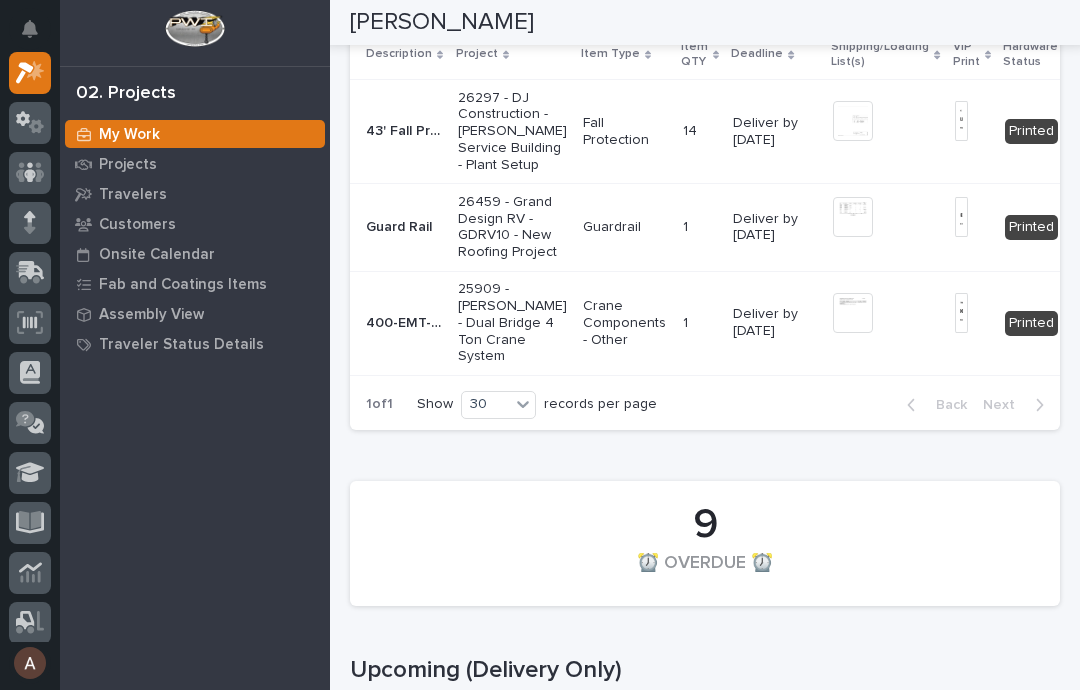 scroll, scrollTop: 1279, scrollLeft: 0, axis: vertical 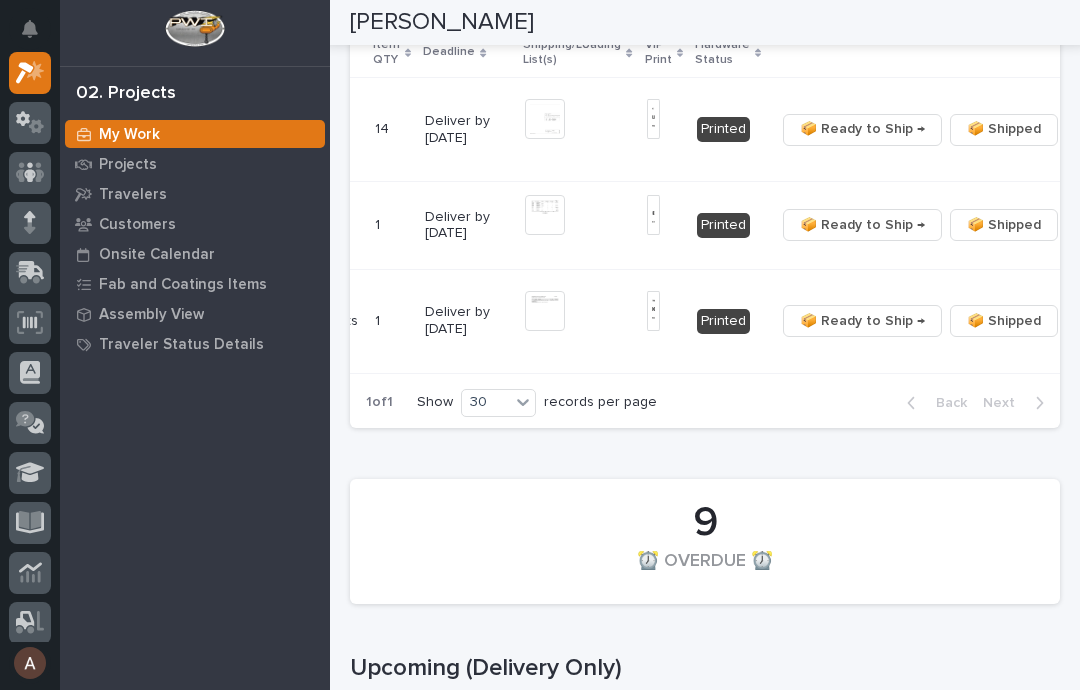 click on "📦 Ready to Ship → 📦 Shipped ✏️ Schedule 🔩 Hardware" at bounding box center [946, 321] 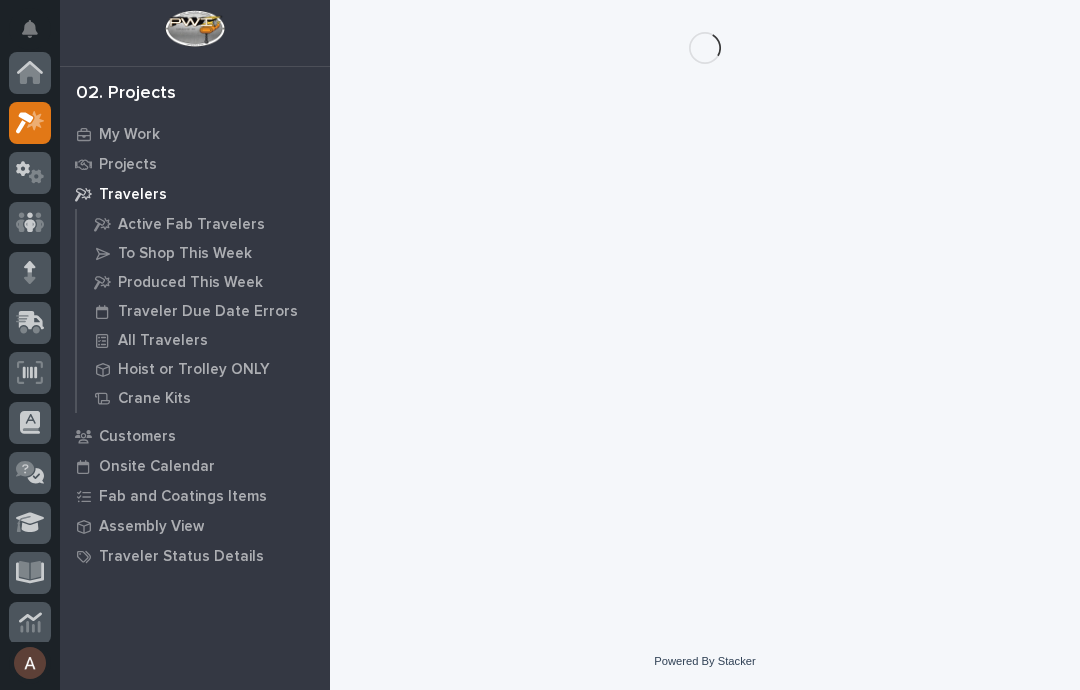scroll, scrollTop: 0, scrollLeft: 0, axis: both 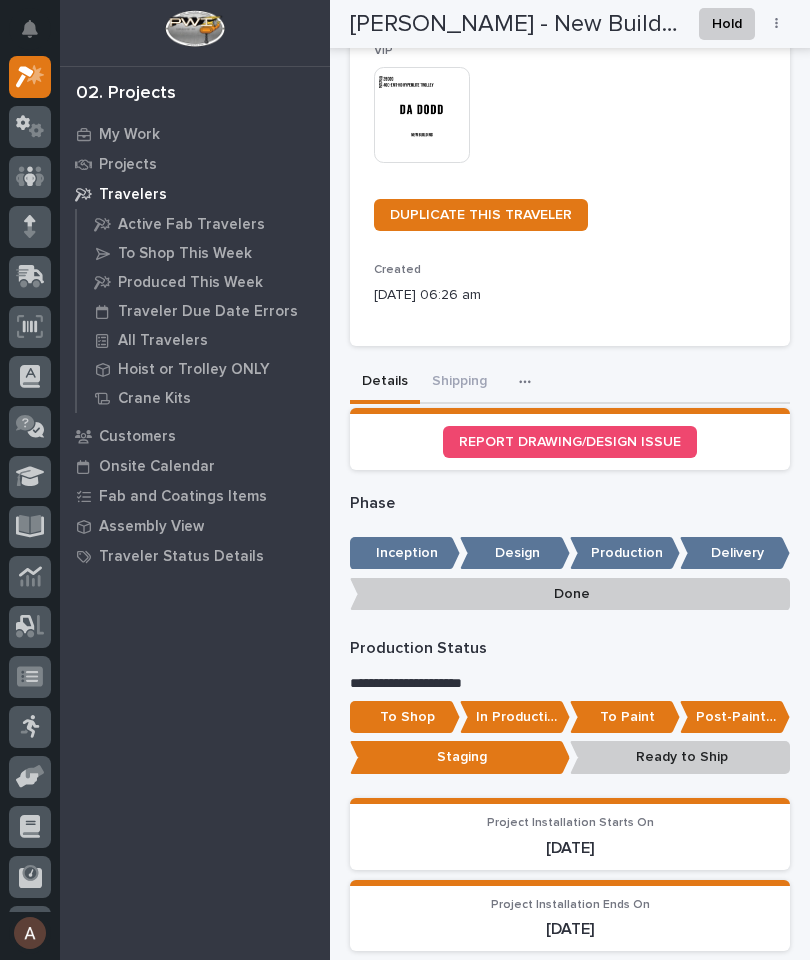 click on "Shipping" at bounding box center (459, 383) 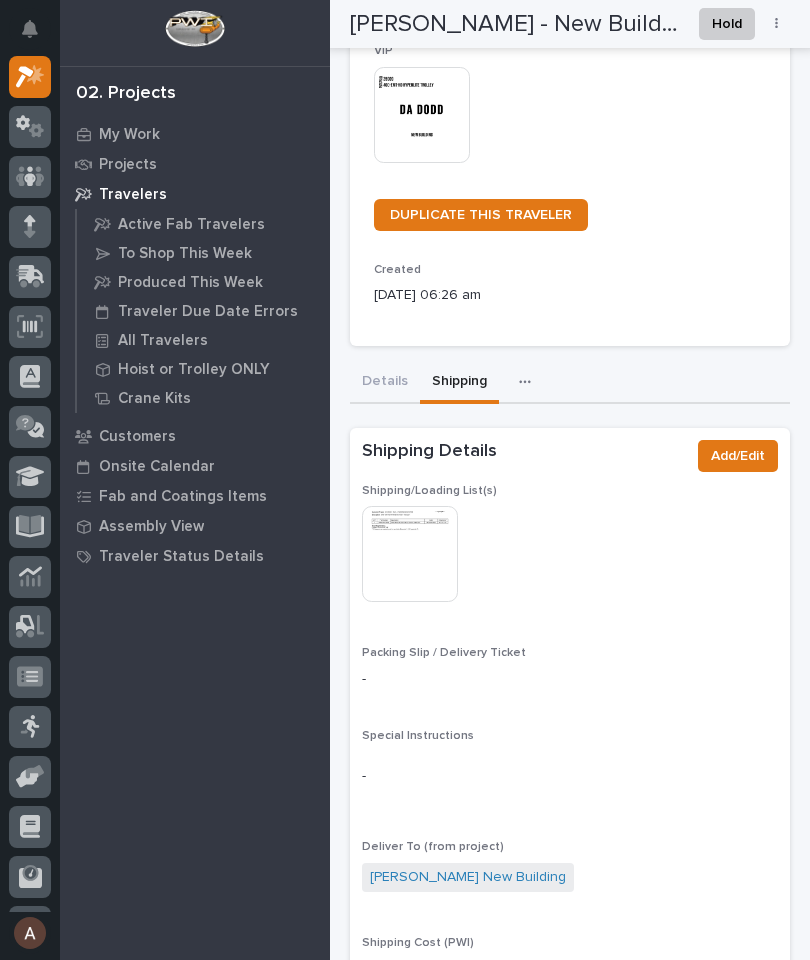 click at bounding box center (410, 554) 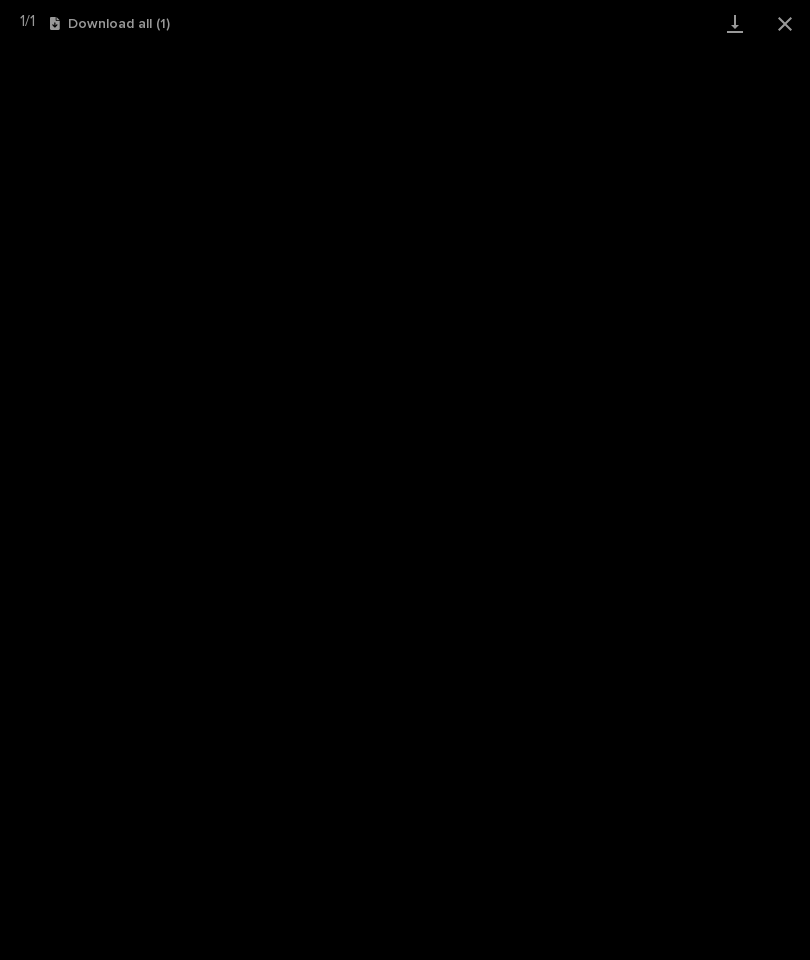 click at bounding box center [735, 23] 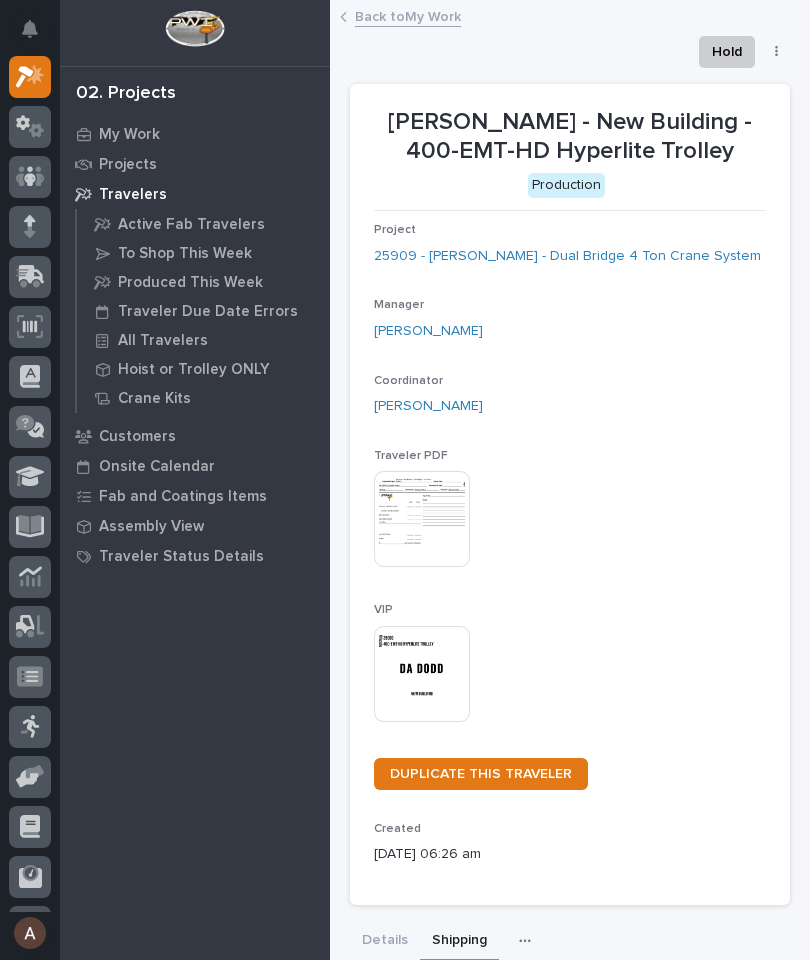 scroll, scrollTop: 0, scrollLeft: 0, axis: both 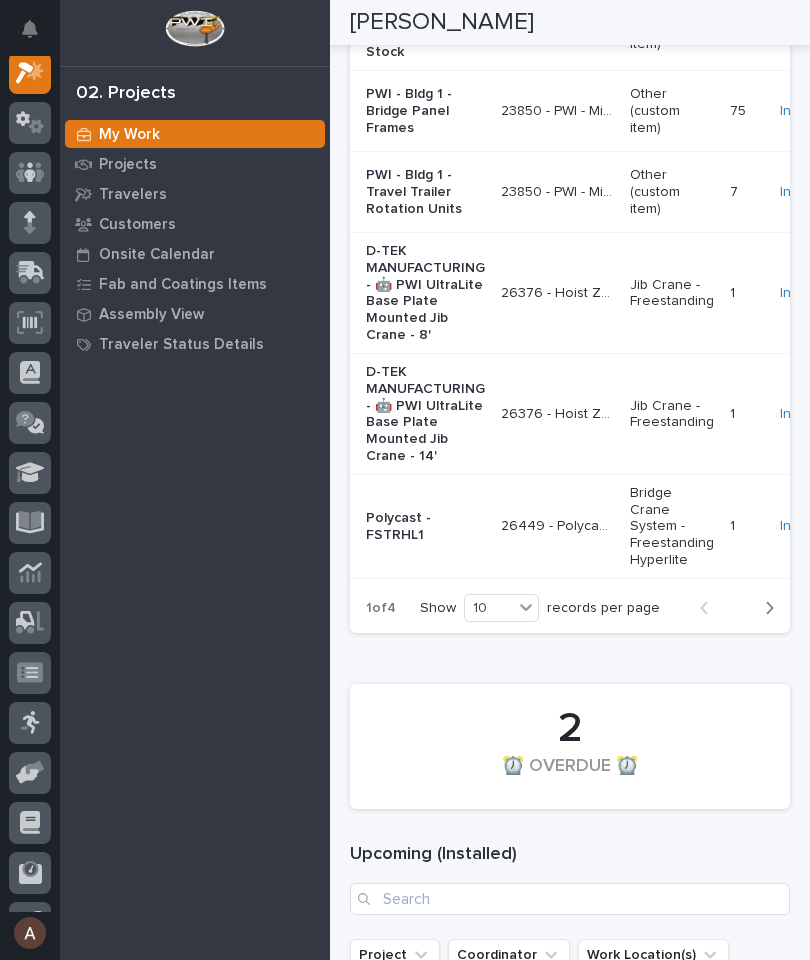 click 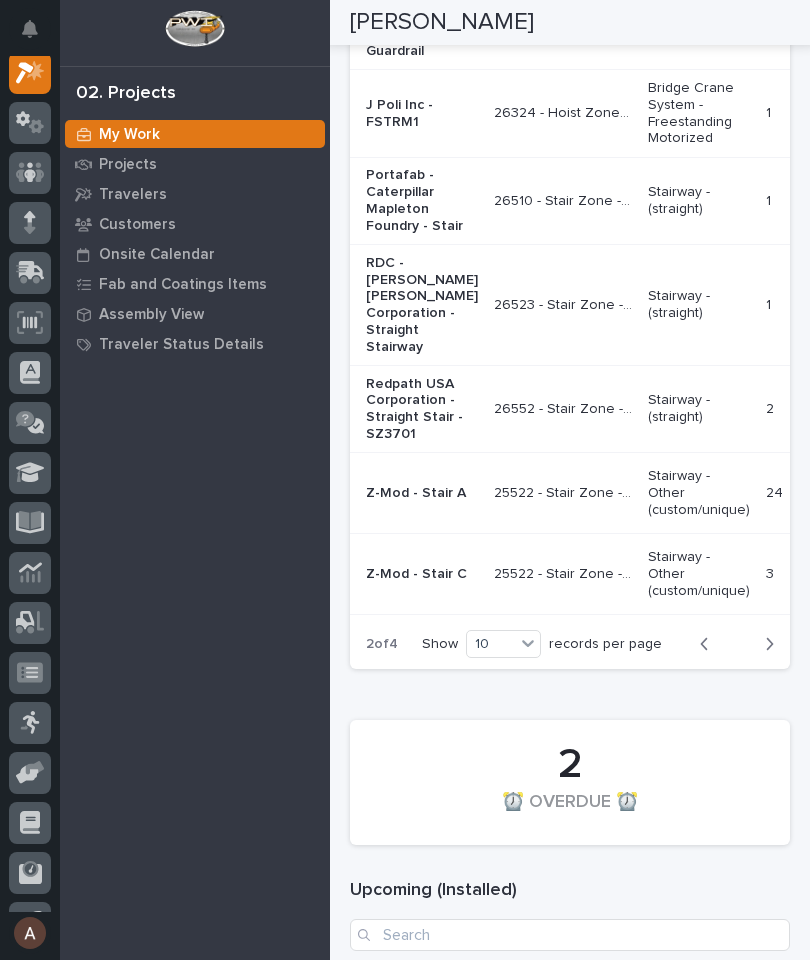click on "In-House Paint/Powder" at bounding box center [889, 493] 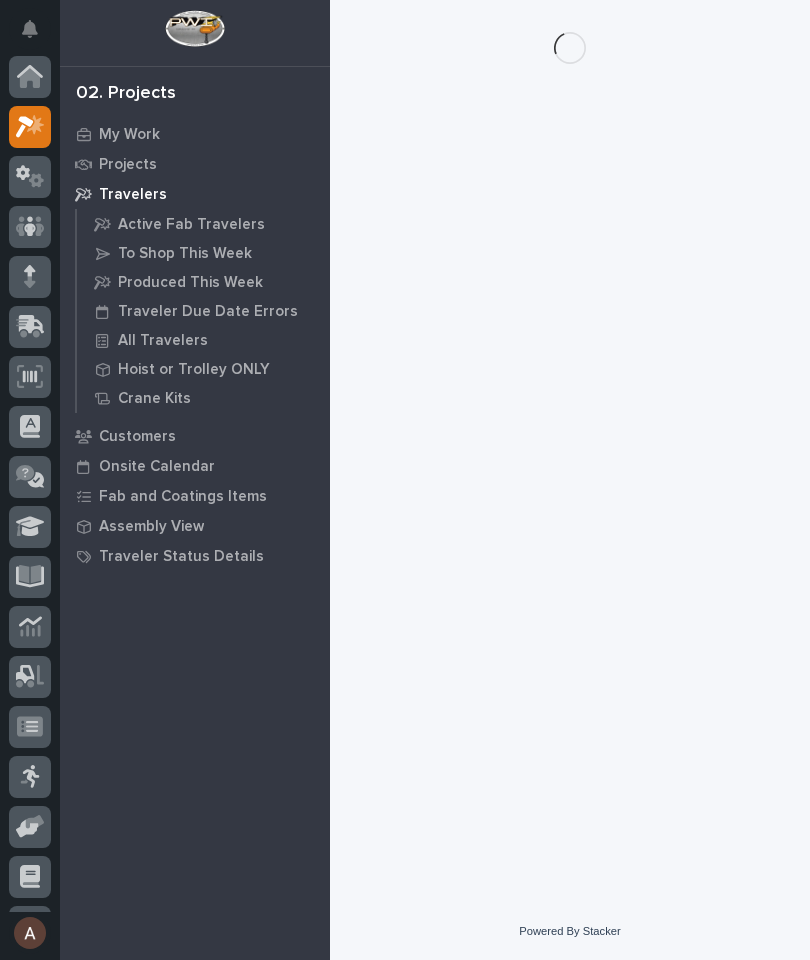 scroll, scrollTop: 0, scrollLeft: 0, axis: both 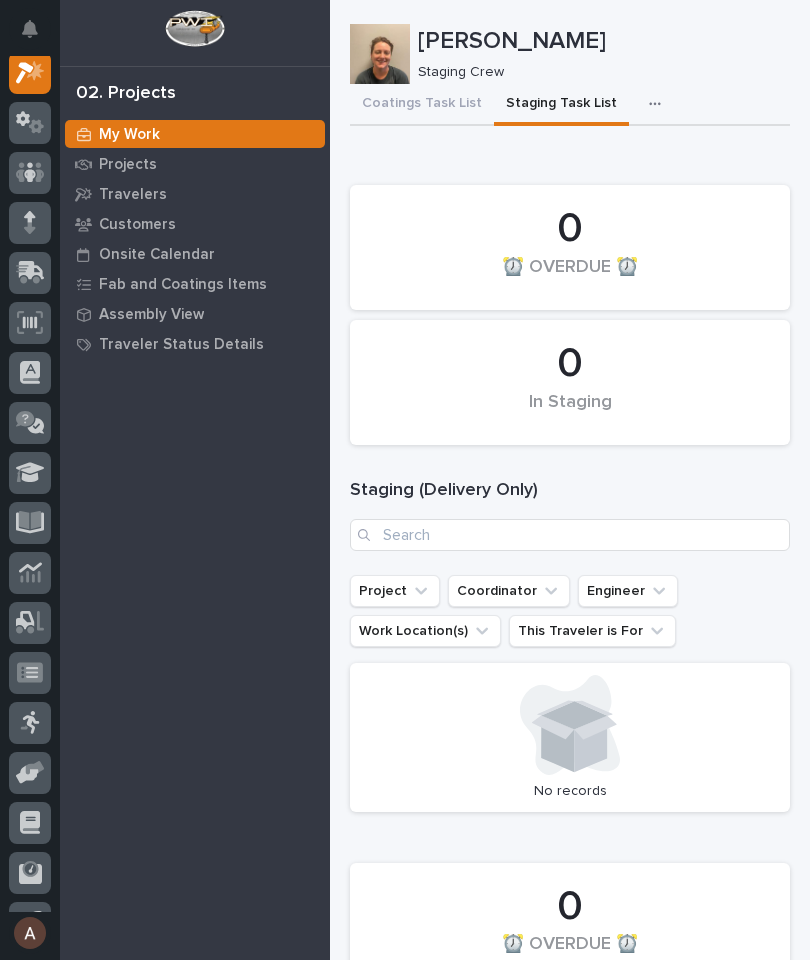 click on "Travelers" at bounding box center (133, 195) 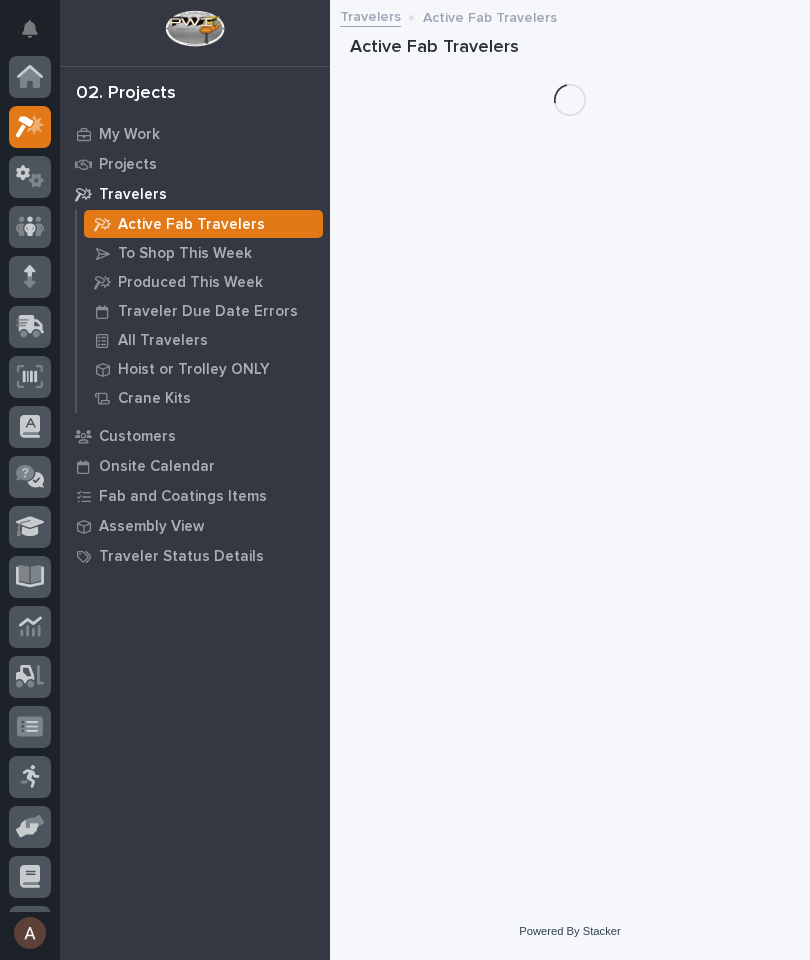 scroll, scrollTop: 50, scrollLeft: 0, axis: vertical 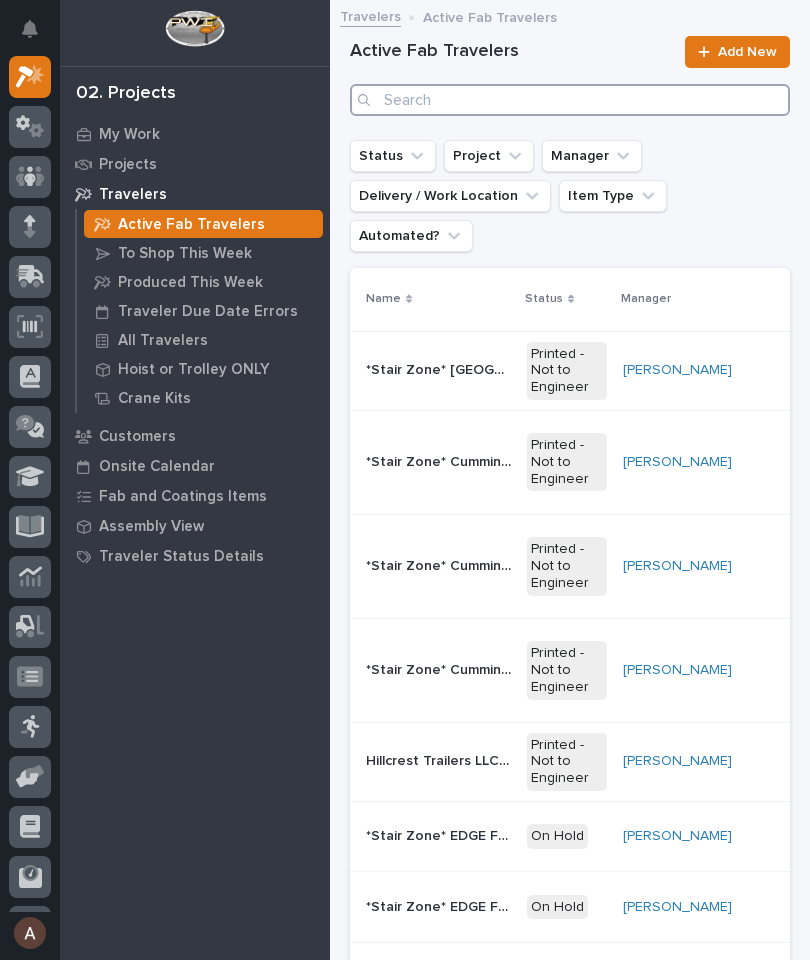 click at bounding box center (570, 100) 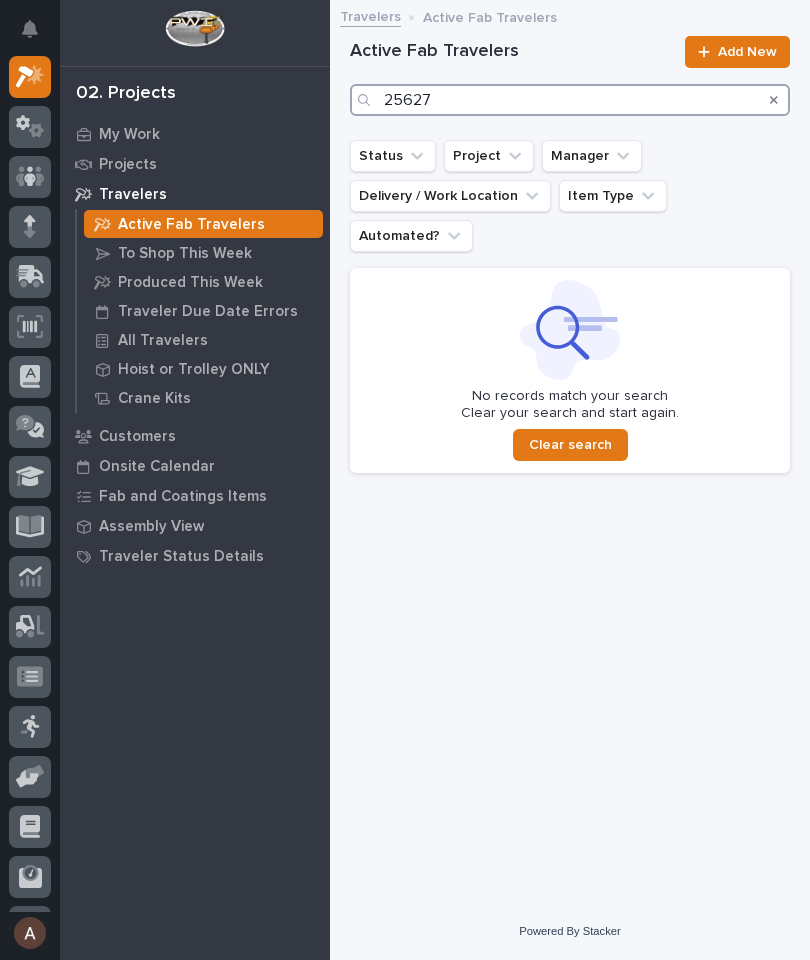 type on "25627" 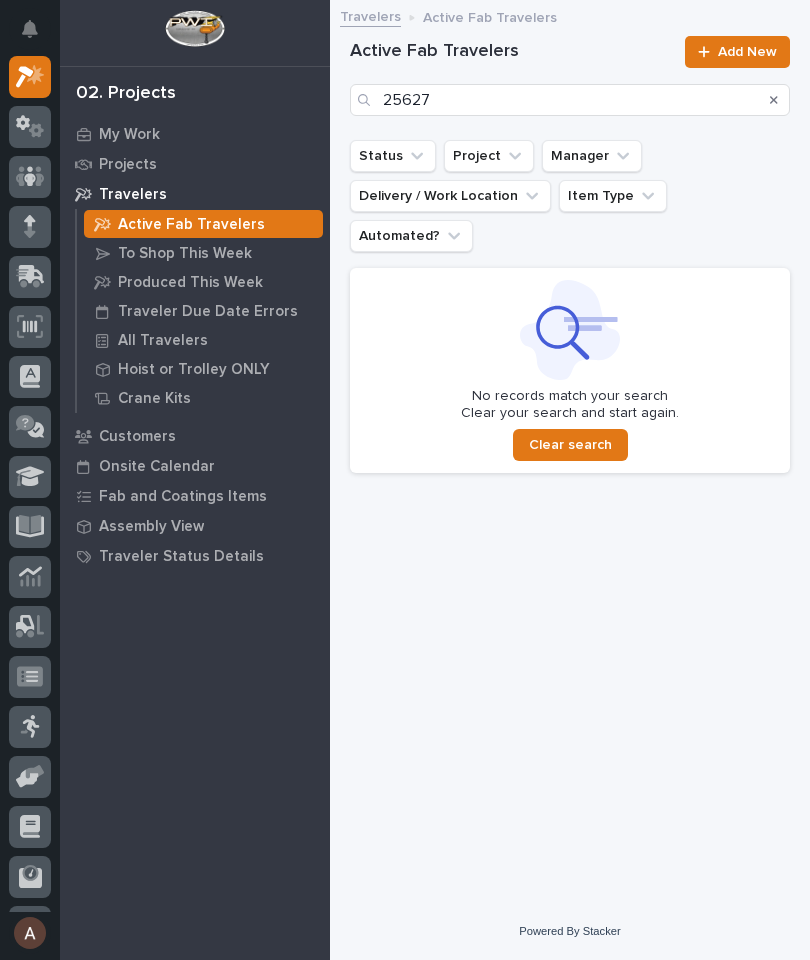 click at bounding box center [774, 100] 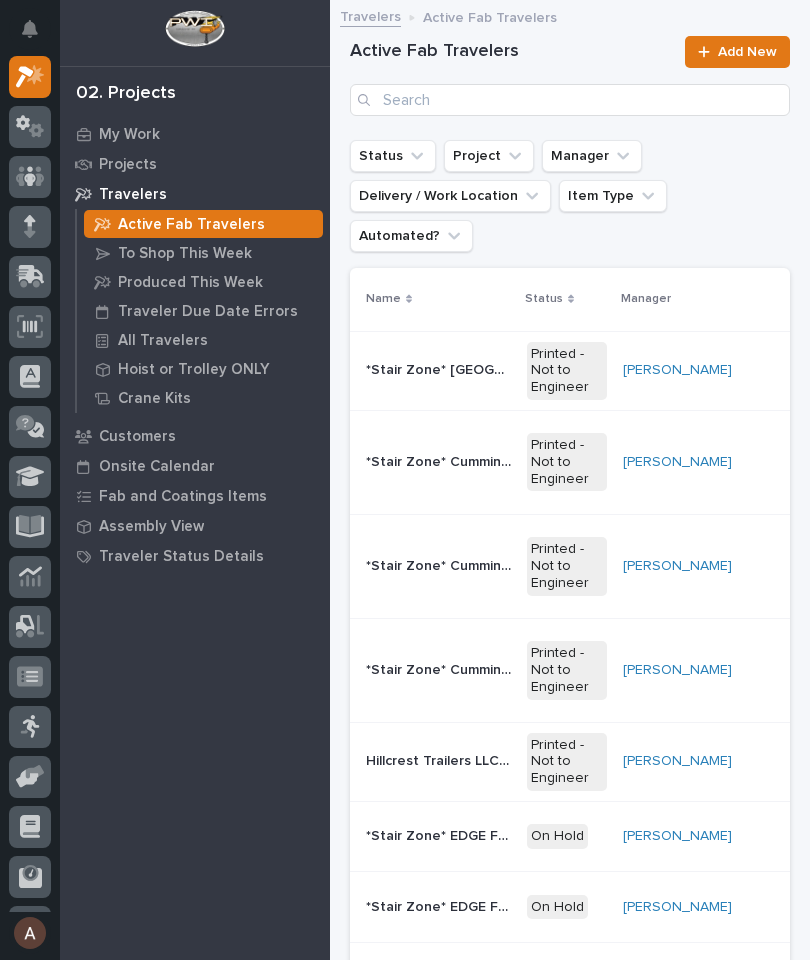 scroll, scrollTop: 0, scrollLeft: 0, axis: both 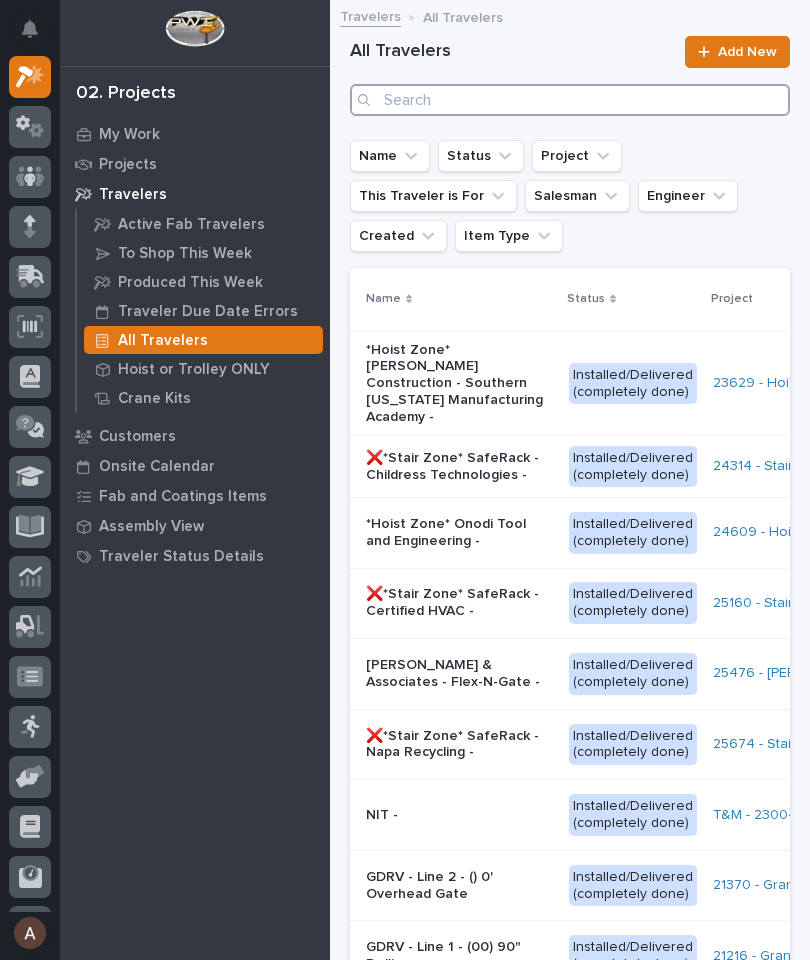 click at bounding box center (570, 100) 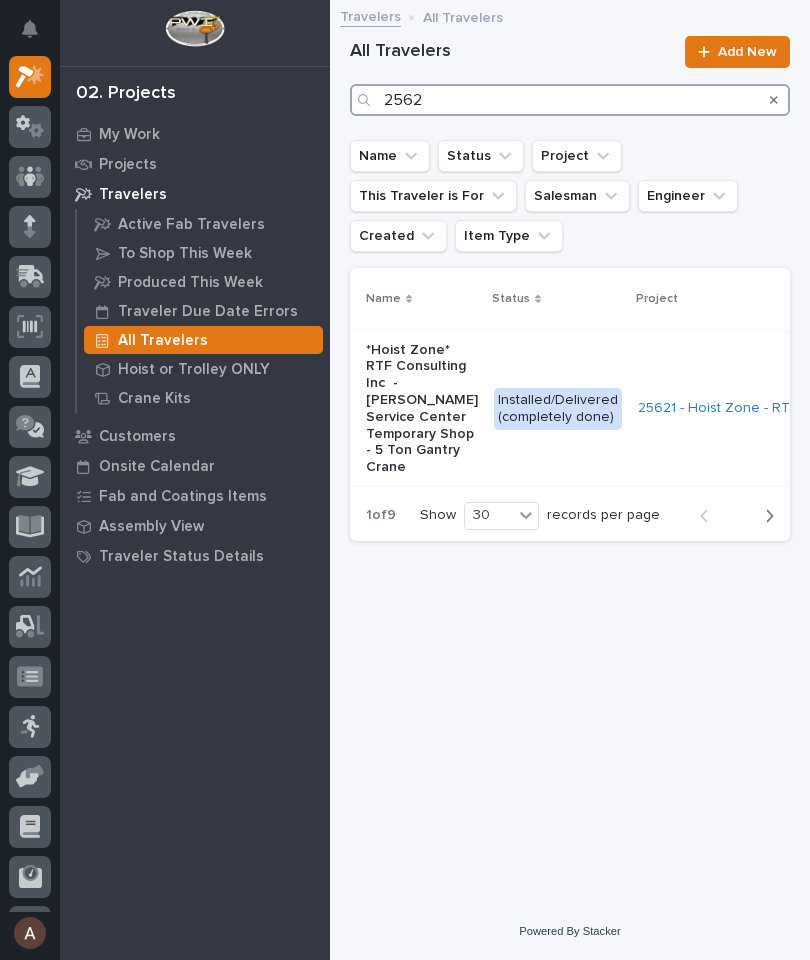 type on "25627" 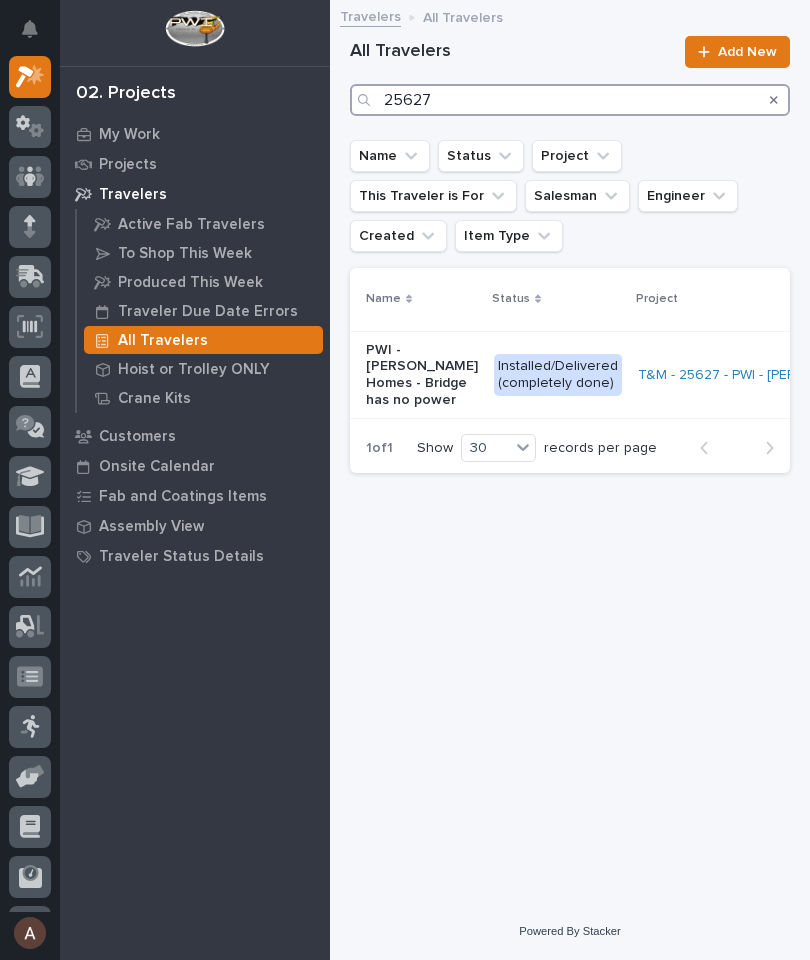 scroll, scrollTop: 0, scrollLeft: 0, axis: both 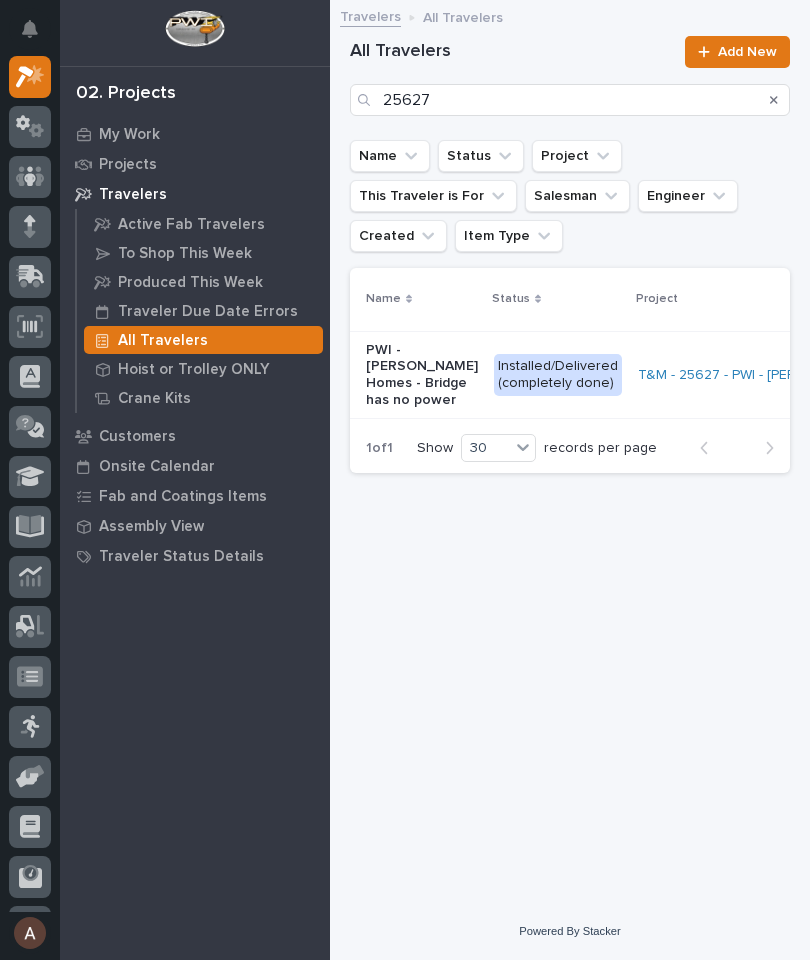 click on "PWI - Clayton Homes - Bridge has no power" at bounding box center [422, 375] 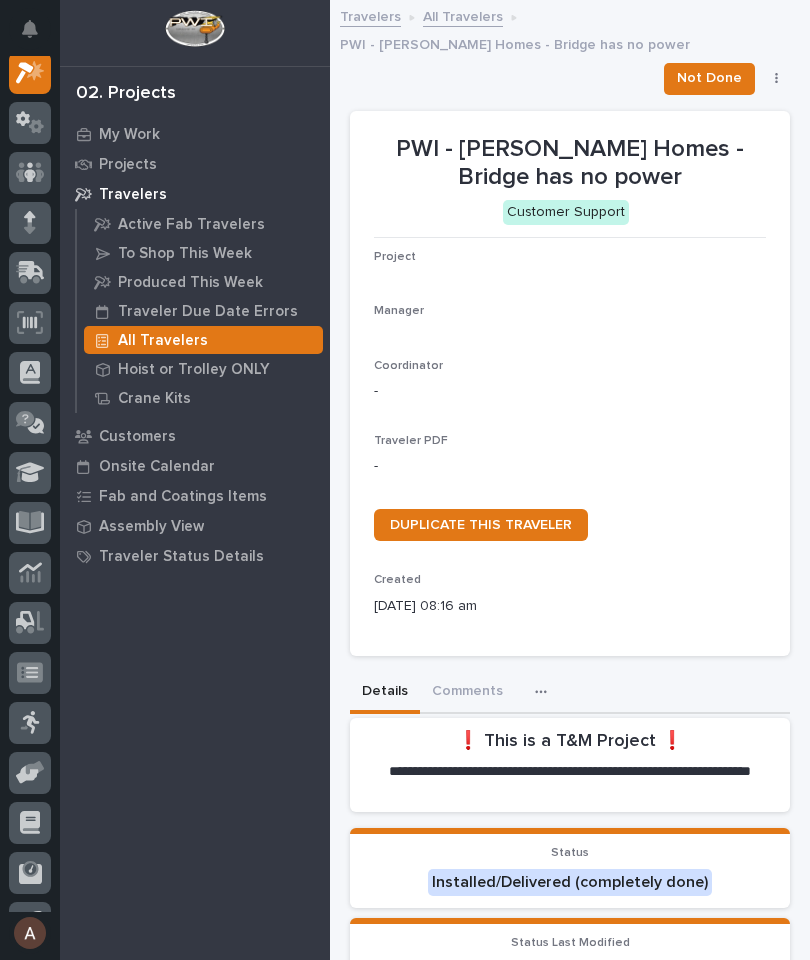 scroll, scrollTop: 50, scrollLeft: 0, axis: vertical 